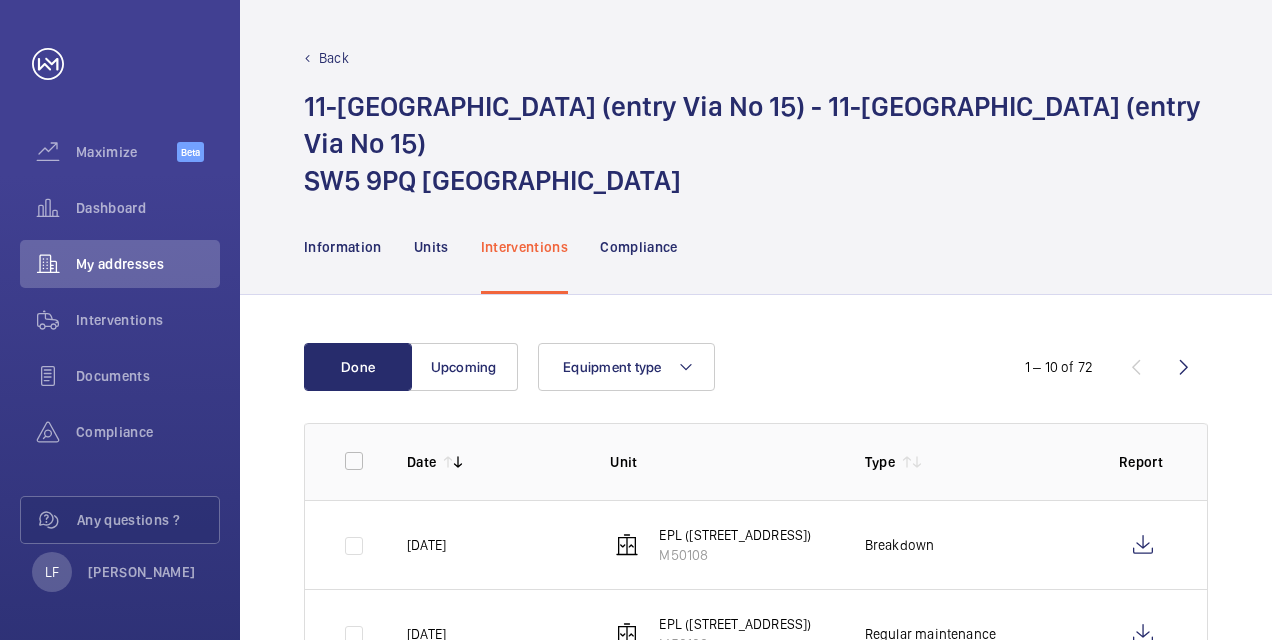 scroll, scrollTop: 0, scrollLeft: 0, axis: both 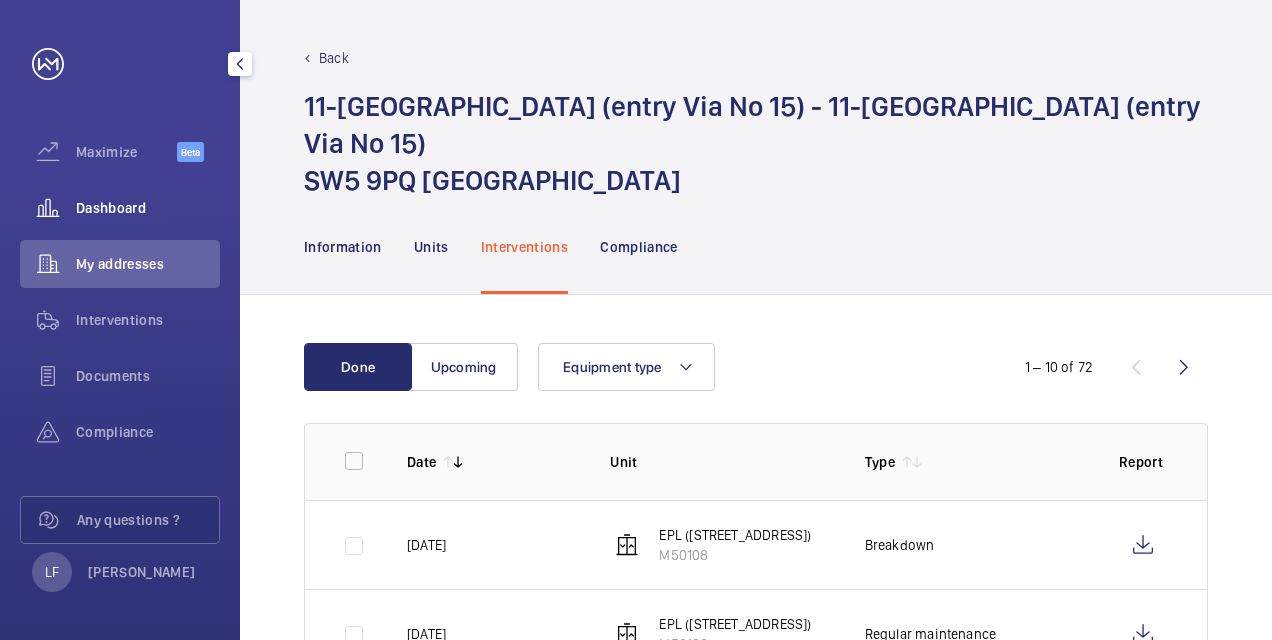 click on "Dashboard" 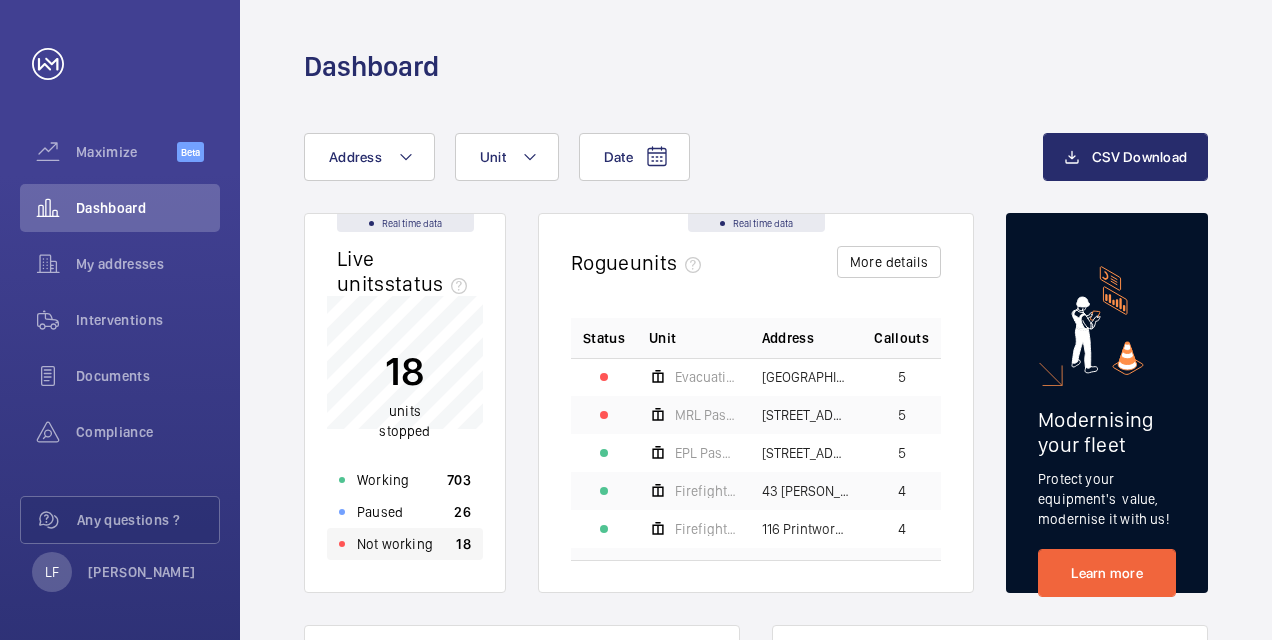 click on "Not working 18" 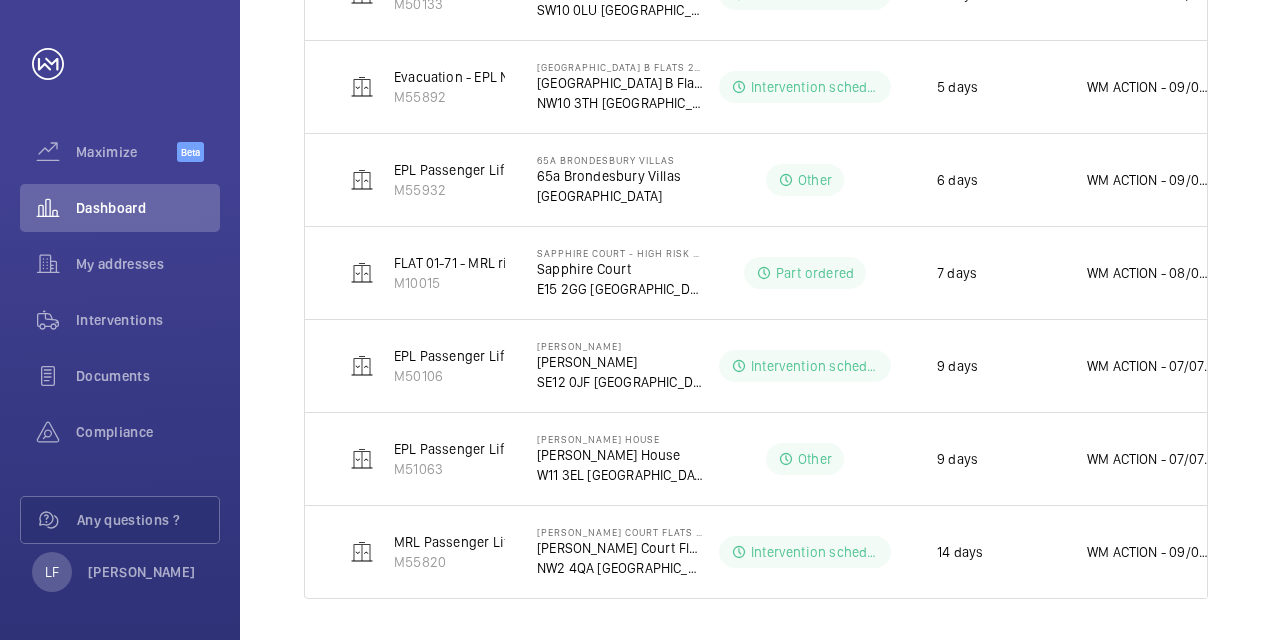 scroll, scrollTop: 1132, scrollLeft: 0, axis: vertical 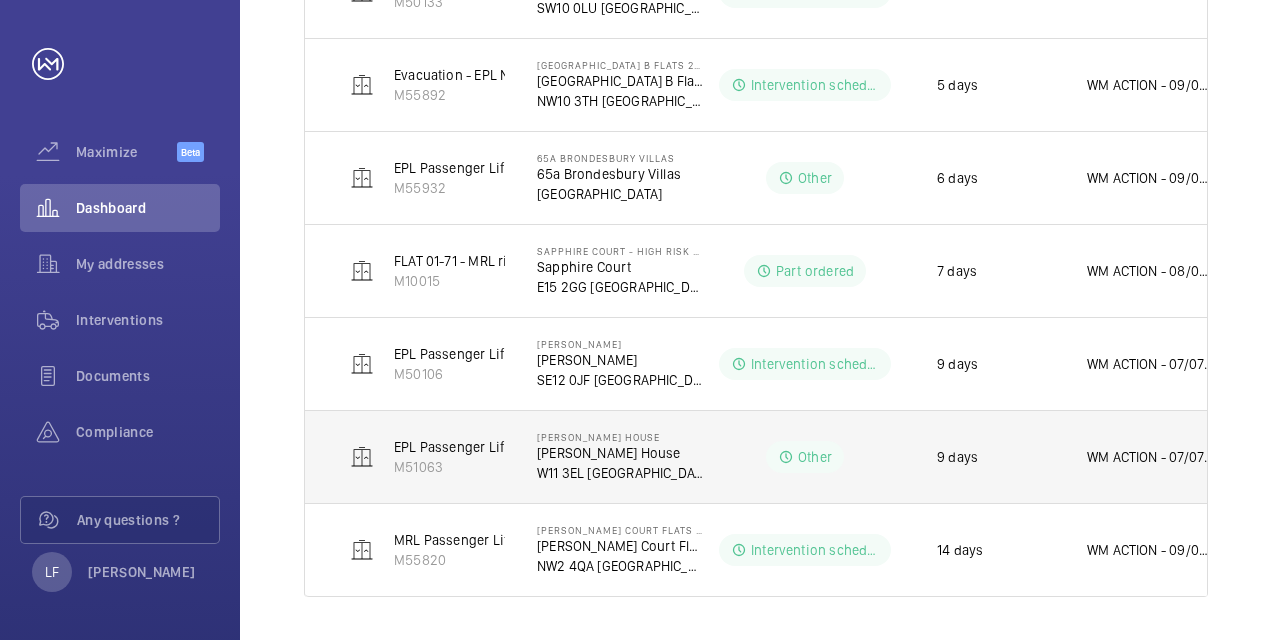 click on "WM ACTION - 07/07 - Car gate contacts due in [DATE] - Parts due in [DATE] 8th
02/07 - Car gate contact parts required, sourcing eta" 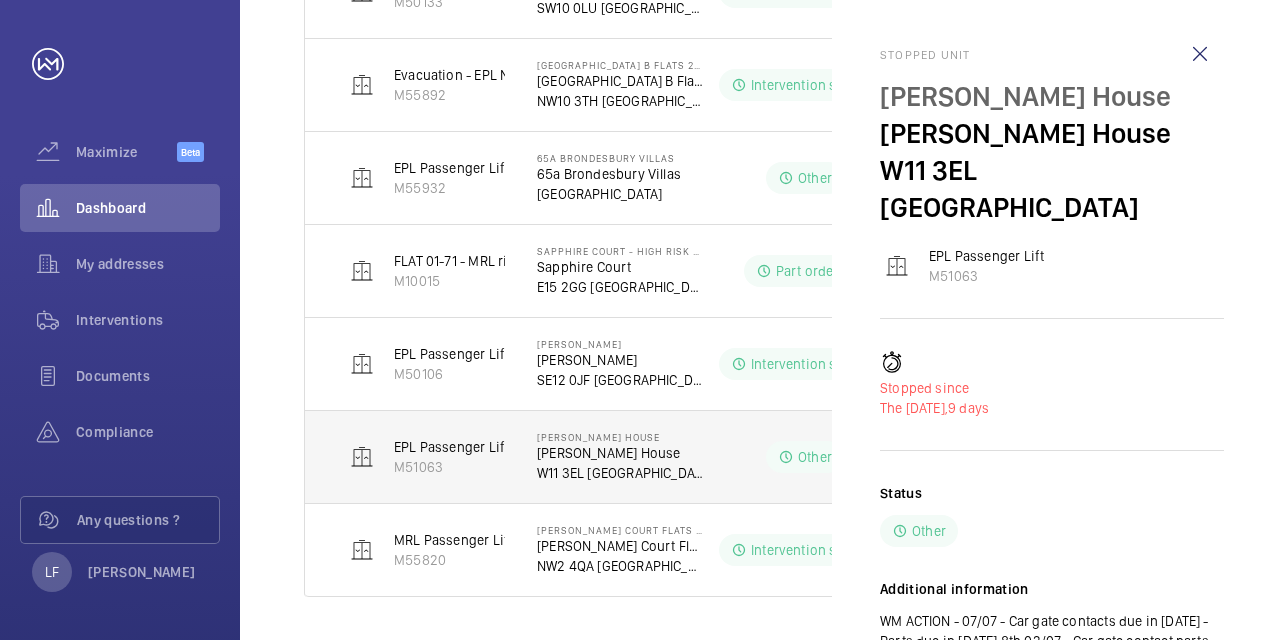 scroll, scrollTop: 1132, scrollLeft: 0, axis: vertical 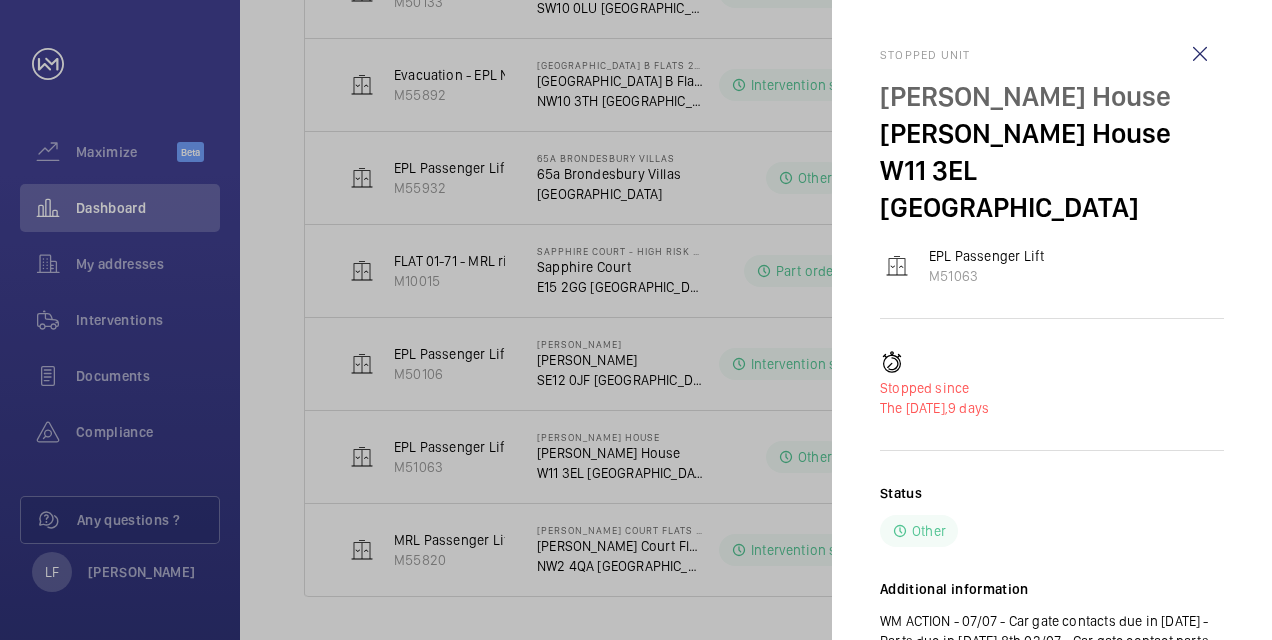 click 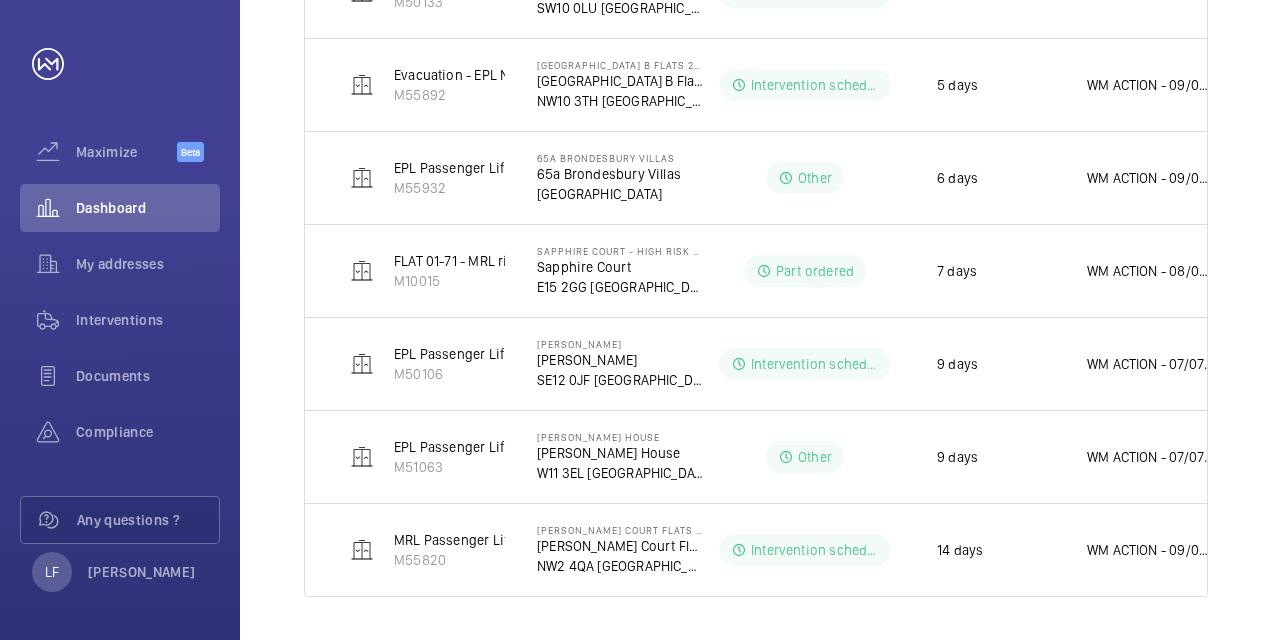click on "Maximize  Beta  Dashboard   My addresses   Interventions   Documents   Compliance   Any questions ?  [PERSON_NAME] [PERSON_NAME]  Maximize  Beta  Dashboard   My addresses   Interventions   Documents   Compliance   Any questions ?  L My account Back Live units status﻿ Stopped Working Paused Shutdown Breakdown Address Unit  1 – 14 of 14  Units Address Status Stopped since Additional information  EPL (entry Via No 15)   M50108   11-[GEOGRAPHIC_DATA] (entry Via No 15)   [STREET_ADDRESS]  No status  19 h  No comment  EPL Passenger Lift   M50033   [GEOGRAPHIC_DATA][STREET_ADDRESS]  Other 1 day No comment  Firefighting - MRL Passenger Lift   M50328   Firecrest Court Flats 20-37 - High Risk Building   Firecrest Court Flats 20-37   UB6 0FB LONDON  Intervention scheduled 1 day  WM ACTION - 09/07 - Follow up [DATE] morning    Passenger lift 2 R/H   M51015   Flats [STREET_ADDRESS][PERSON_NAME][PERSON_NAME]  No status 1 day No comment  M56113   2 days" 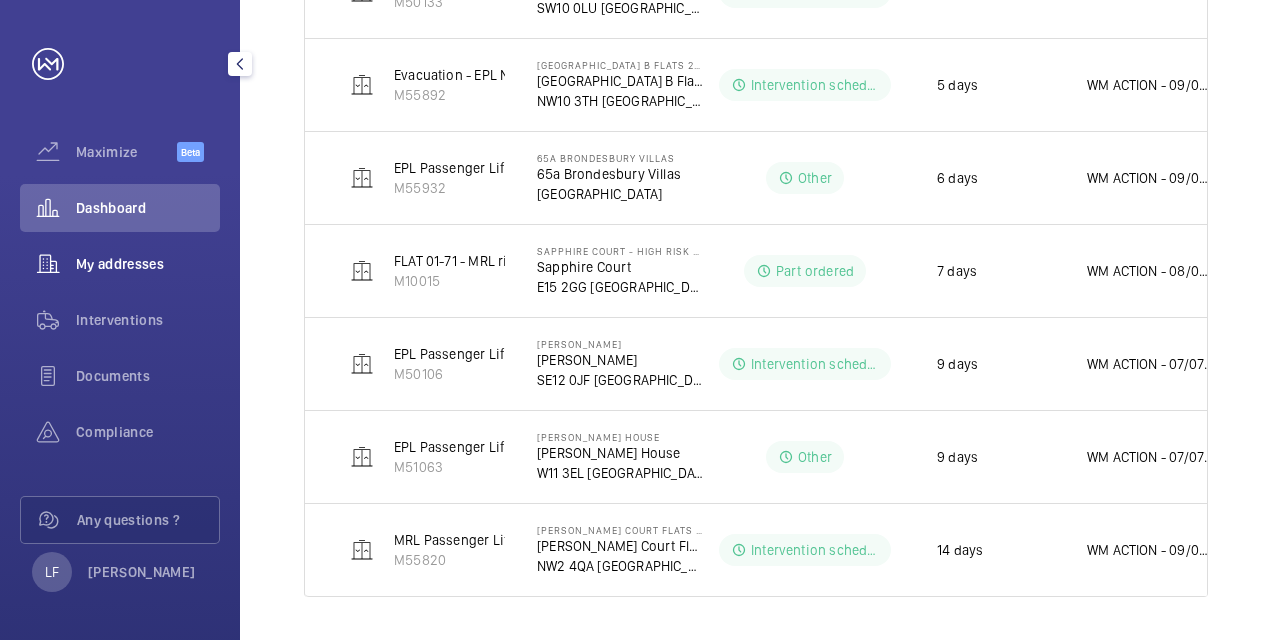 click on "My addresses" 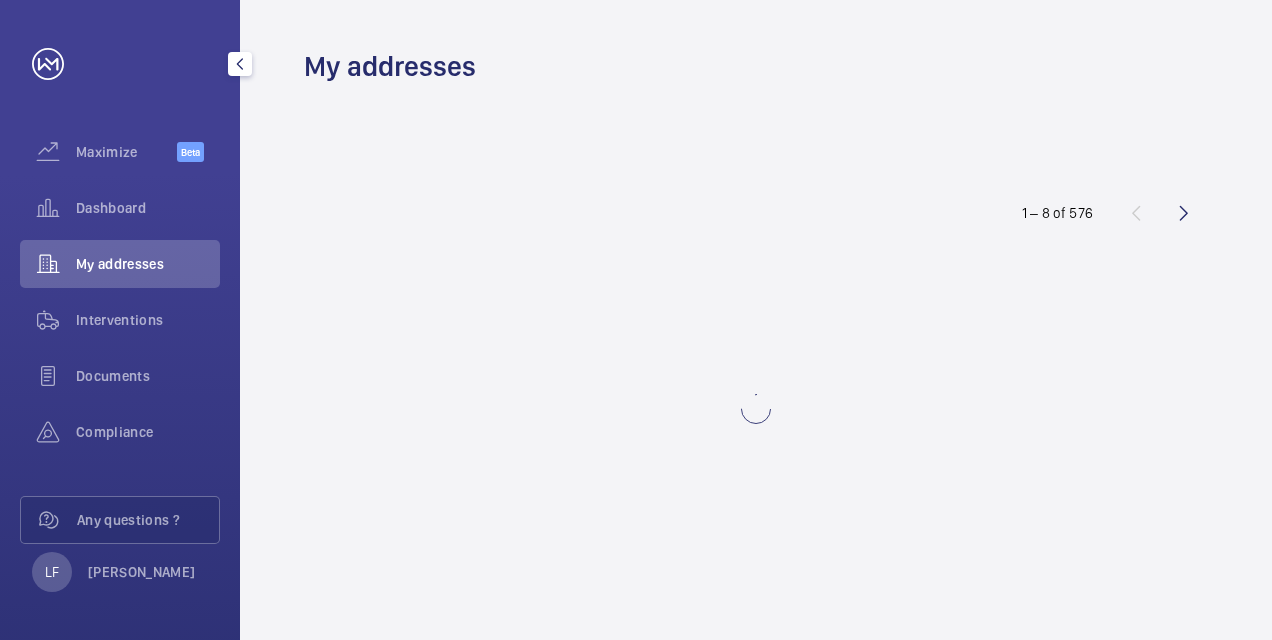 scroll, scrollTop: 0, scrollLeft: 0, axis: both 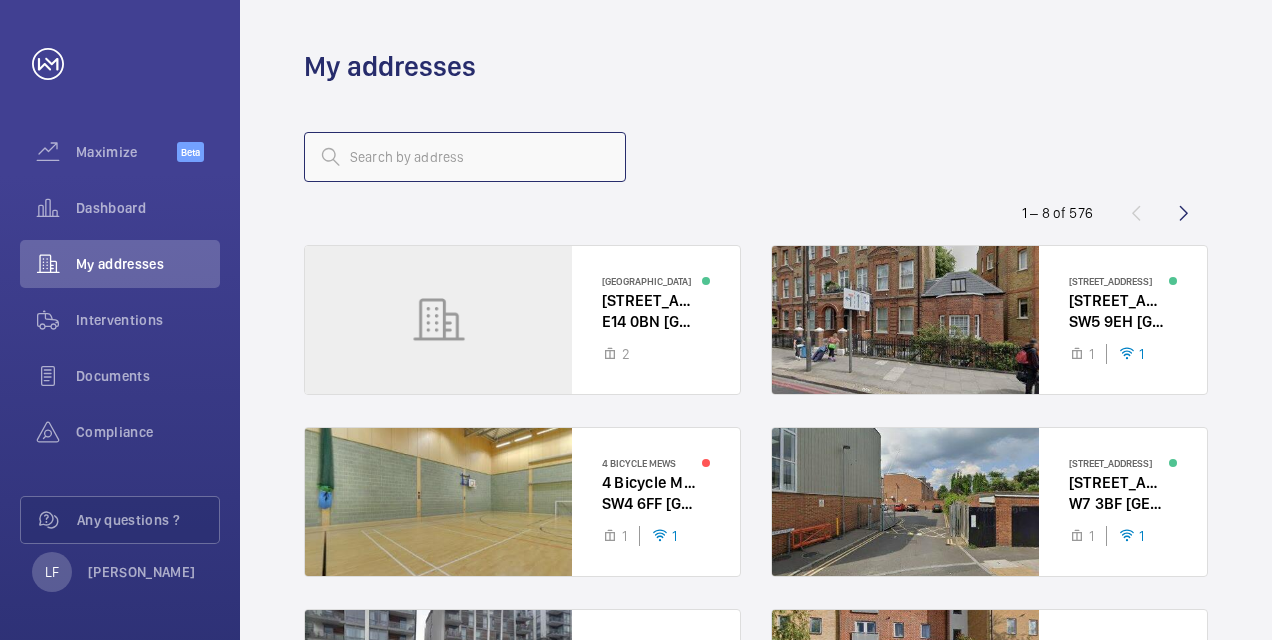 click 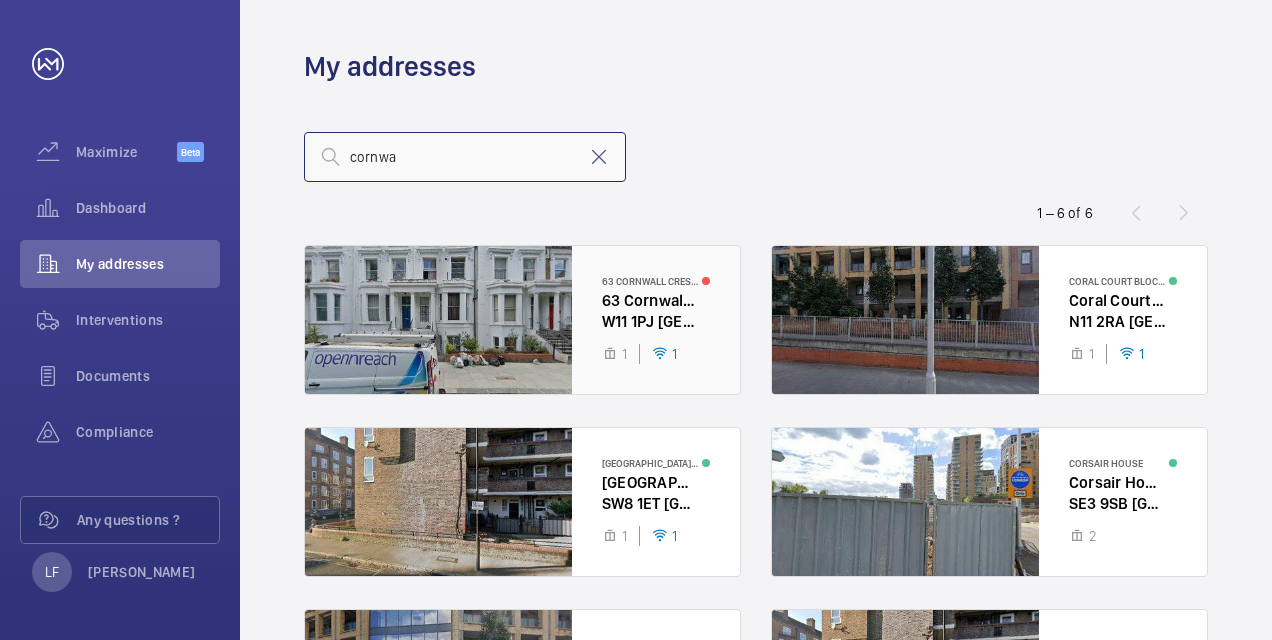 type on "cornwa" 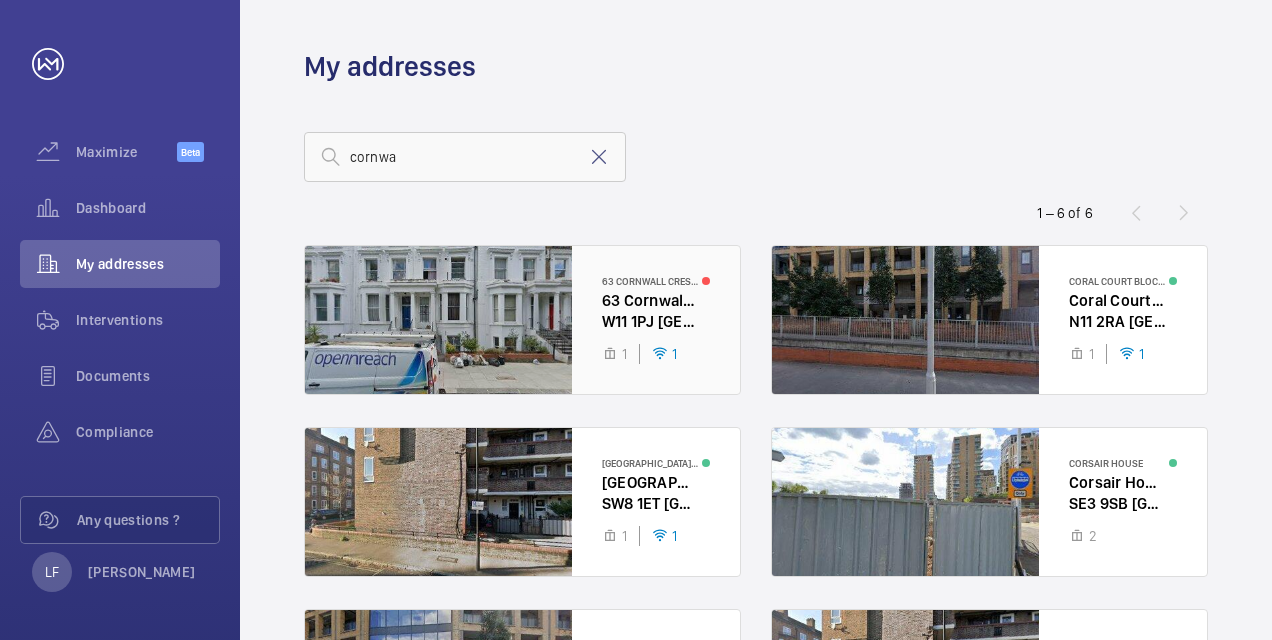 click 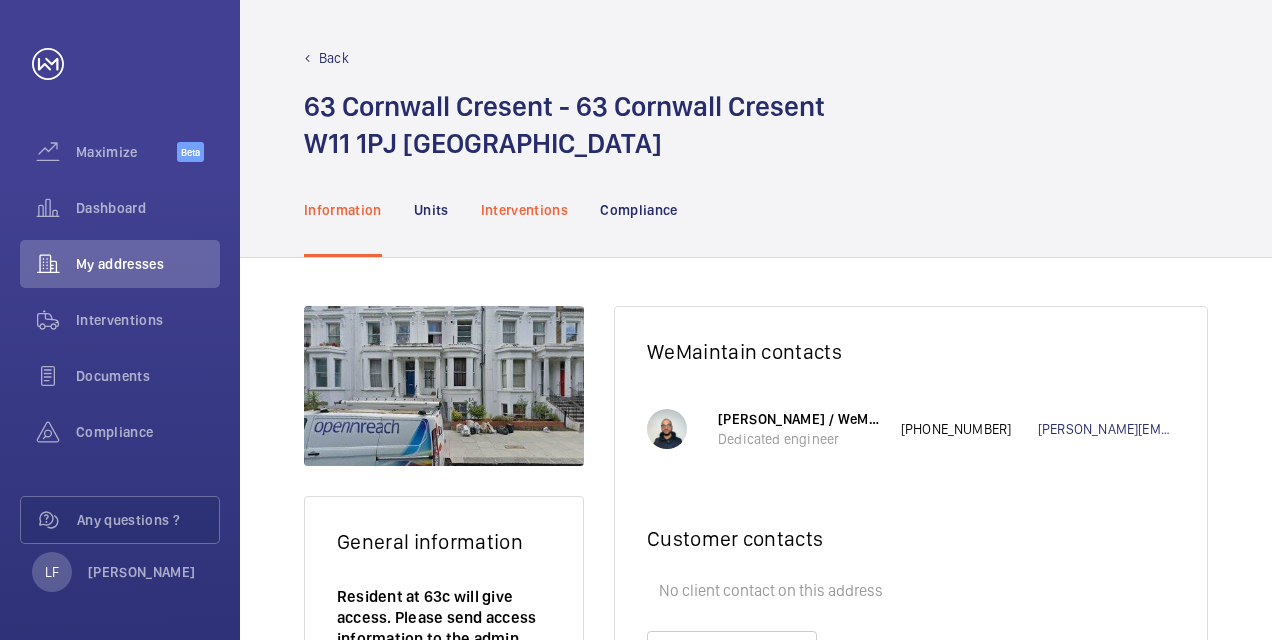 click on "Interventions" 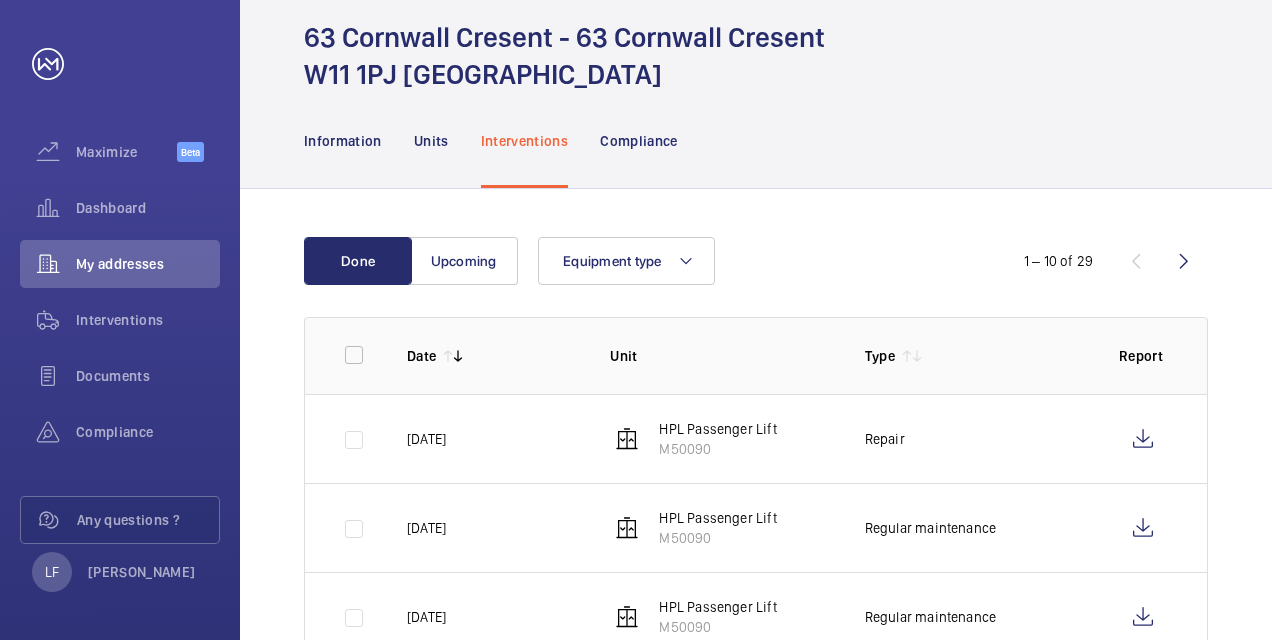 scroll, scrollTop: 100, scrollLeft: 0, axis: vertical 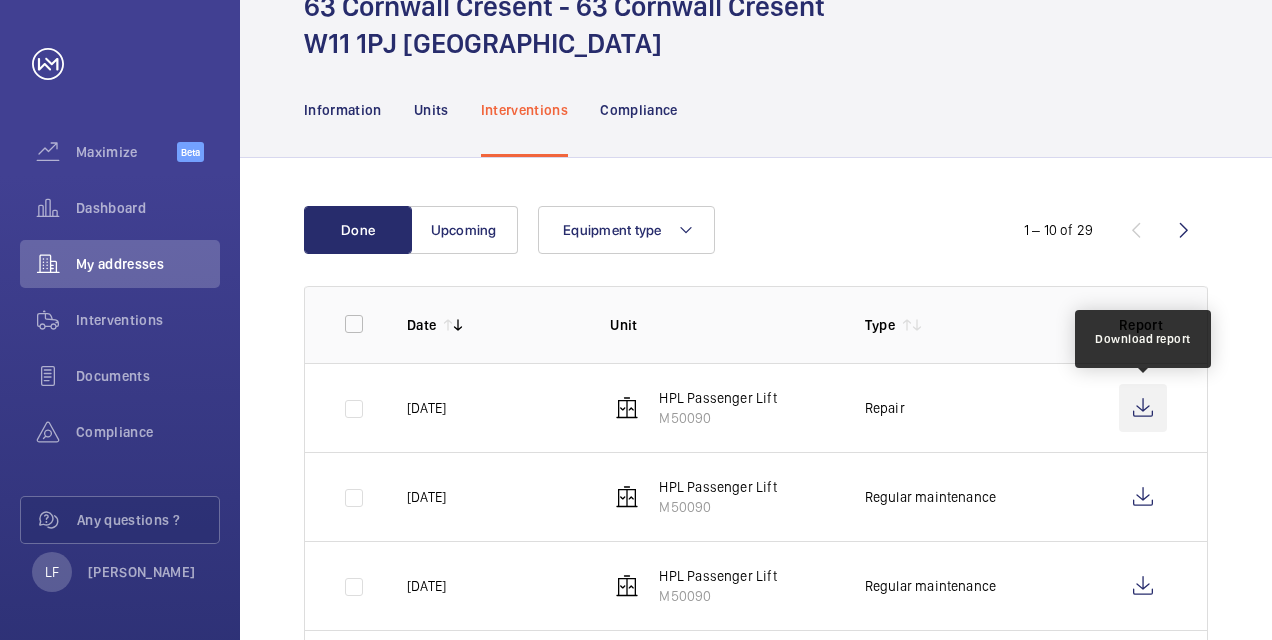 click 